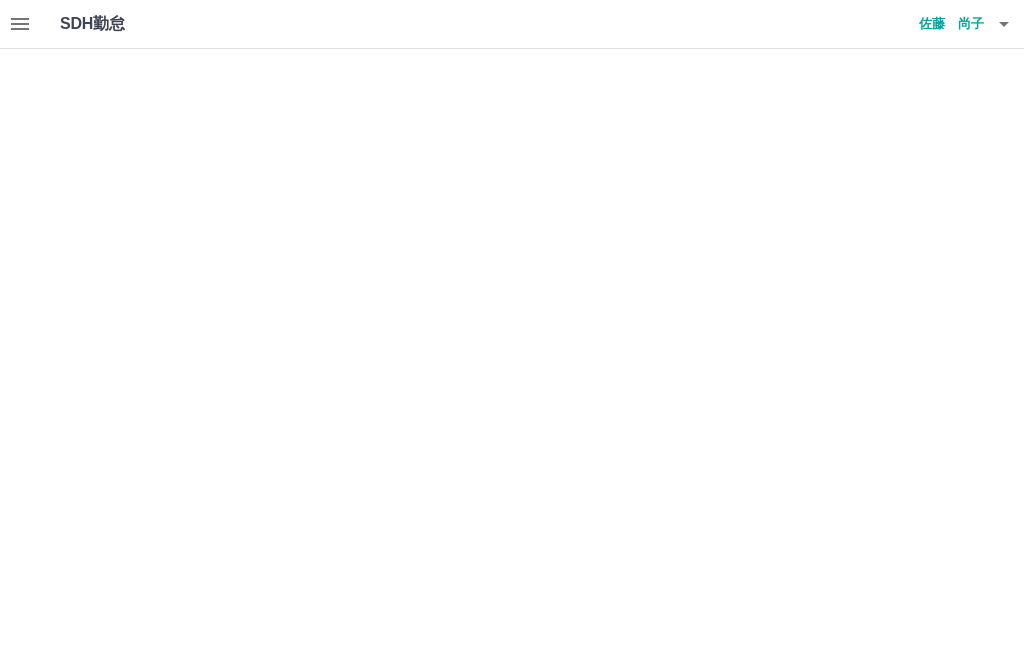scroll, scrollTop: 0, scrollLeft: 0, axis: both 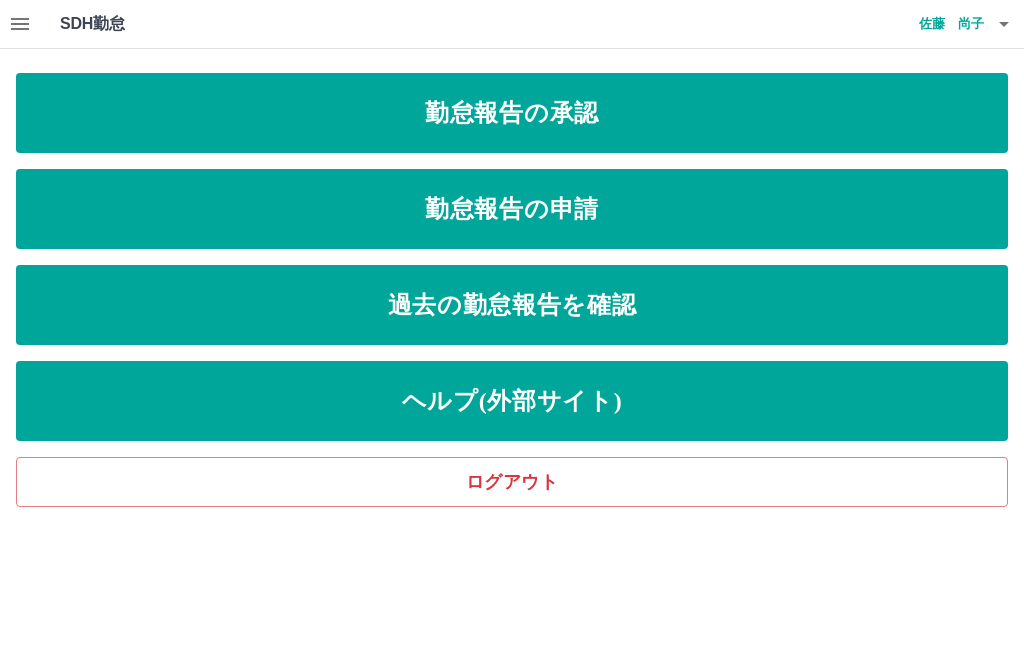 click on "ログアウト" at bounding box center [512, 482] 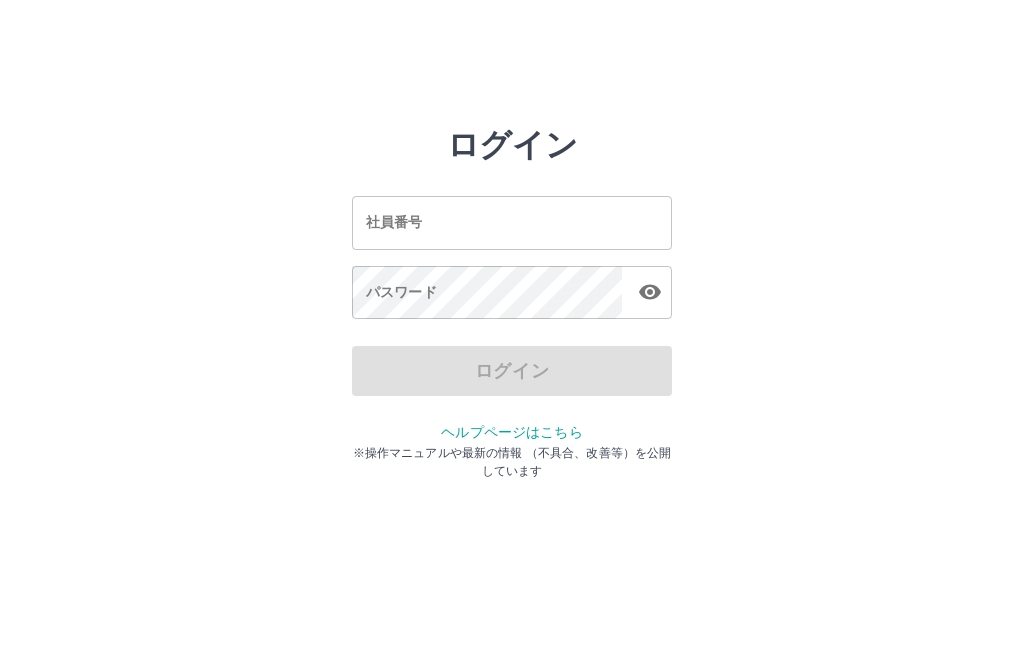 scroll, scrollTop: 0, scrollLeft: 0, axis: both 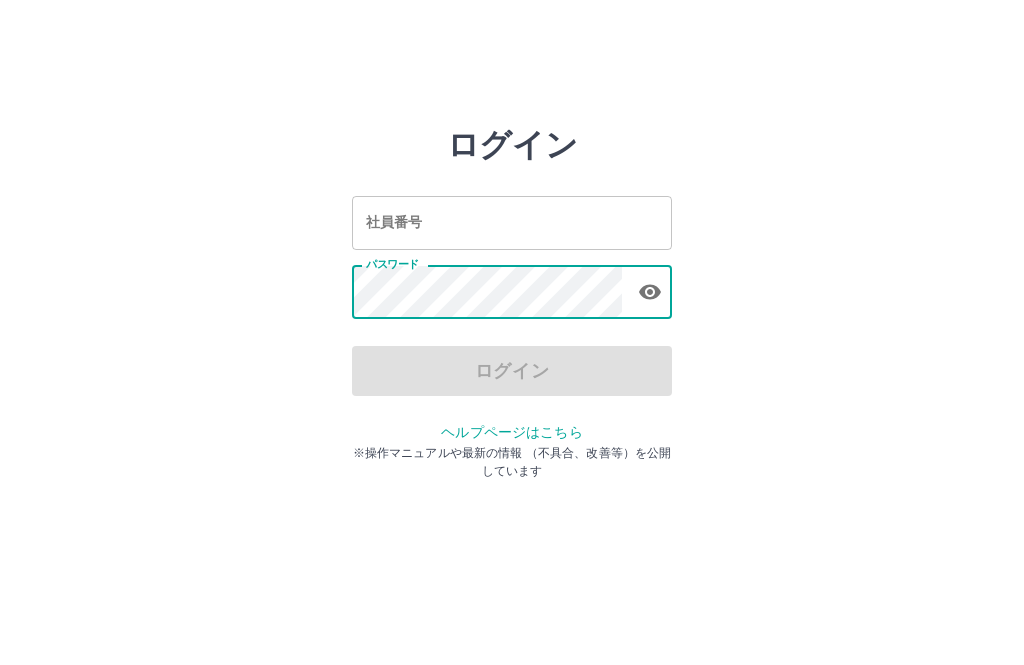 click at bounding box center (650, 292) 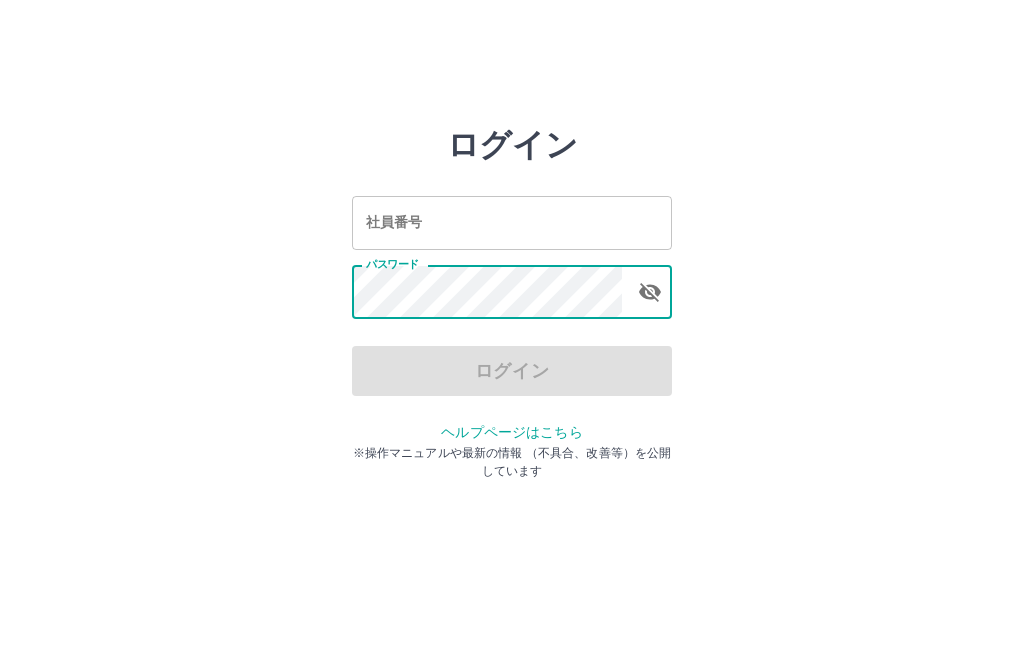 click on "ログイン" at bounding box center [512, 371] 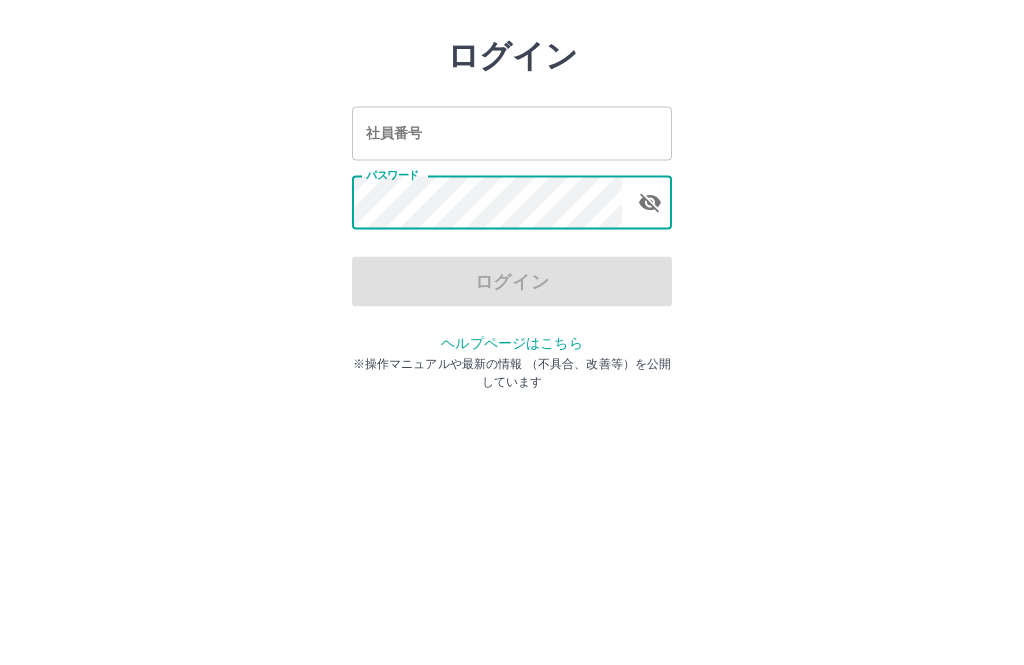 click 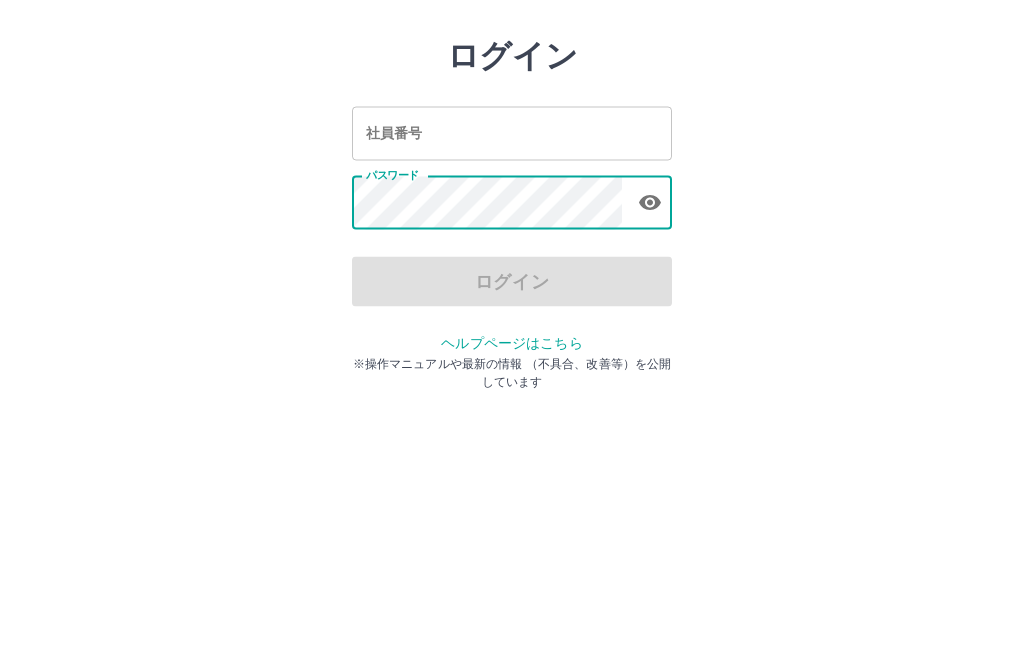 click on "パスワード" at bounding box center (512, 292) 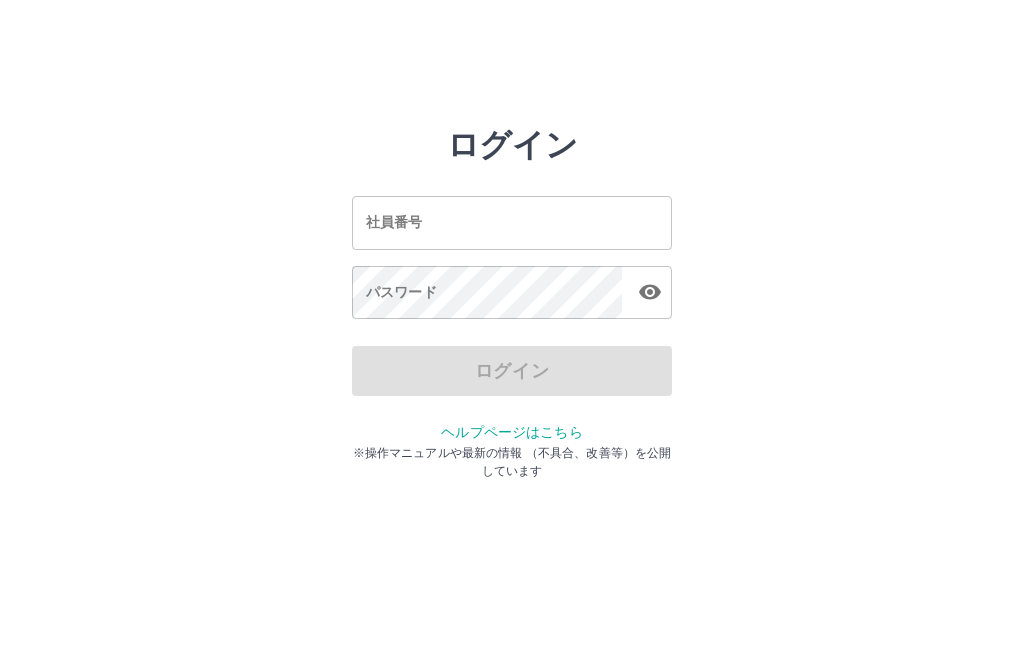 scroll, scrollTop: 0, scrollLeft: 0, axis: both 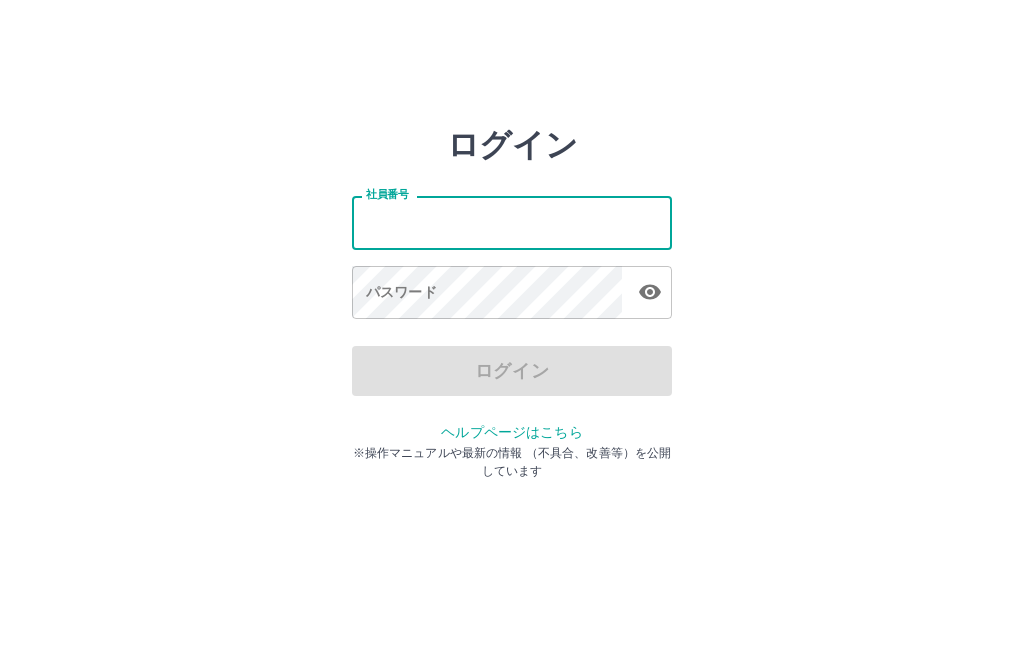 type on "*******" 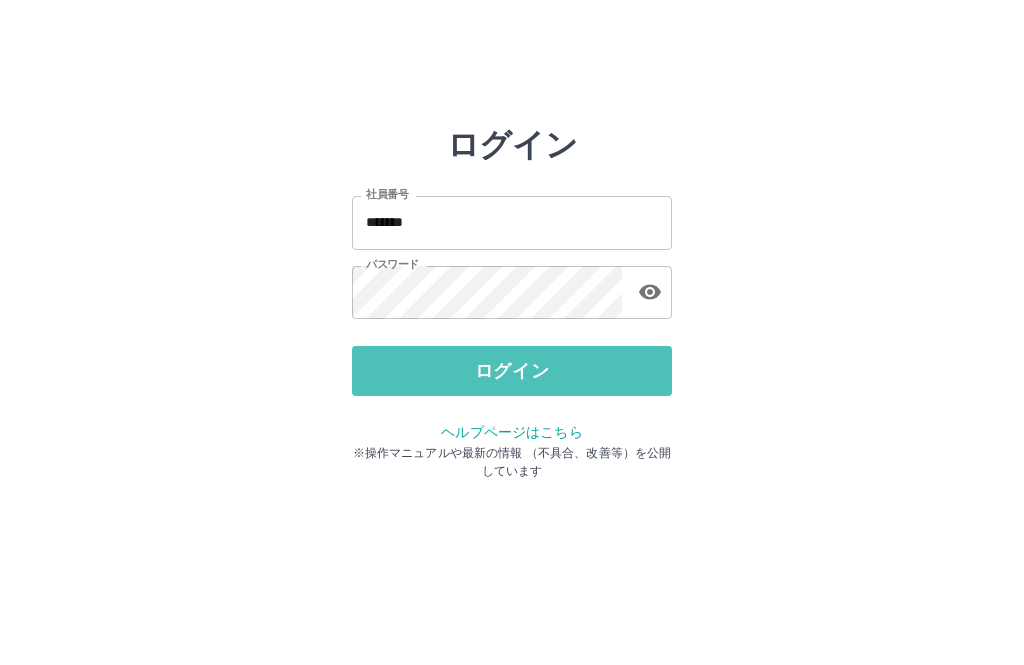 click on "ログイン" at bounding box center [512, 371] 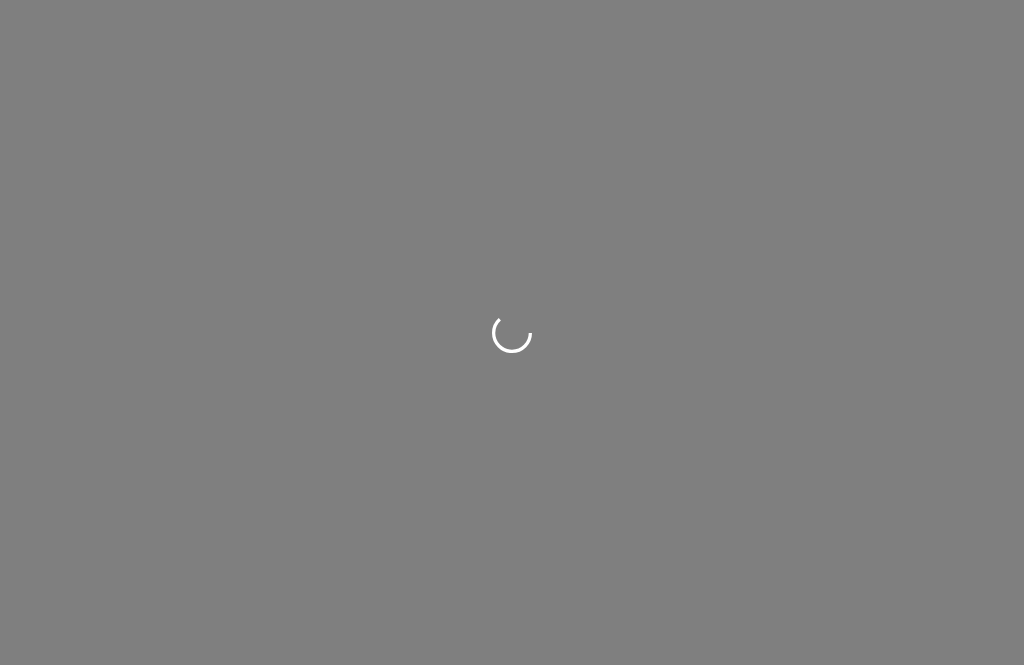 scroll, scrollTop: 0, scrollLeft: 0, axis: both 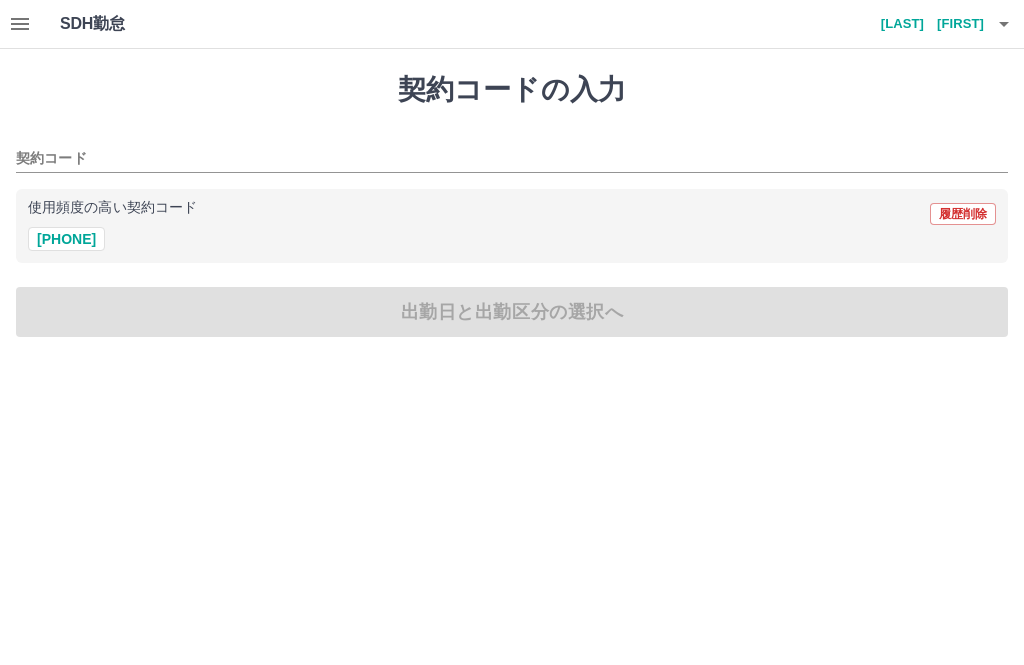 click on "[PHONE]" at bounding box center [66, 239] 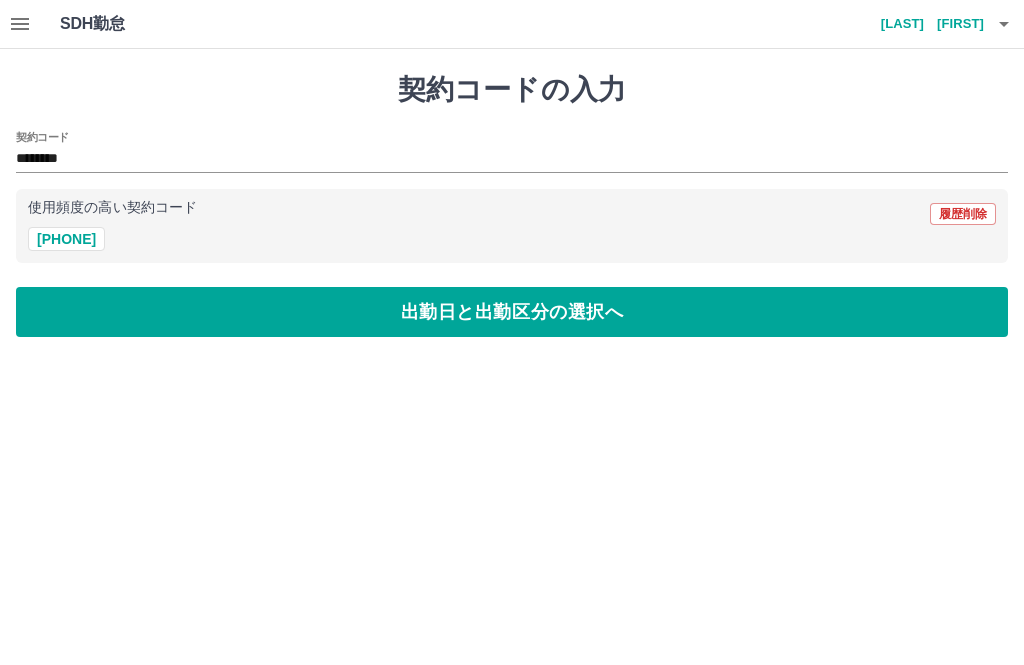 click on "出勤日と出勤区分の選択へ" at bounding box center [512, 312] 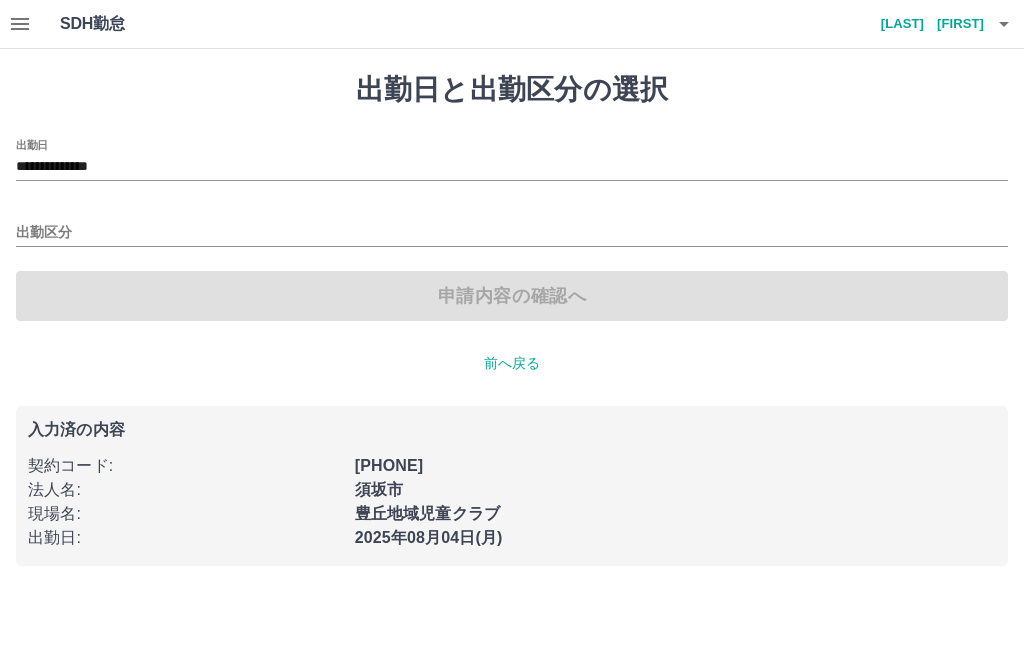 click on "申請内容の確認へ" at bounding box center (512, 296) 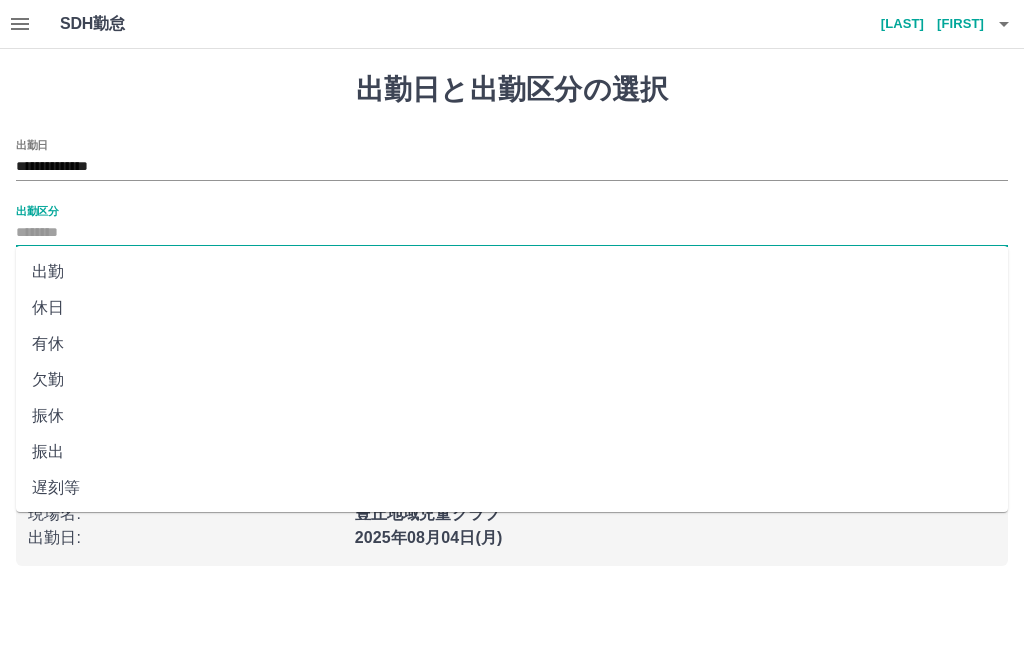click on "出勤" at bounding box center [512, 272] 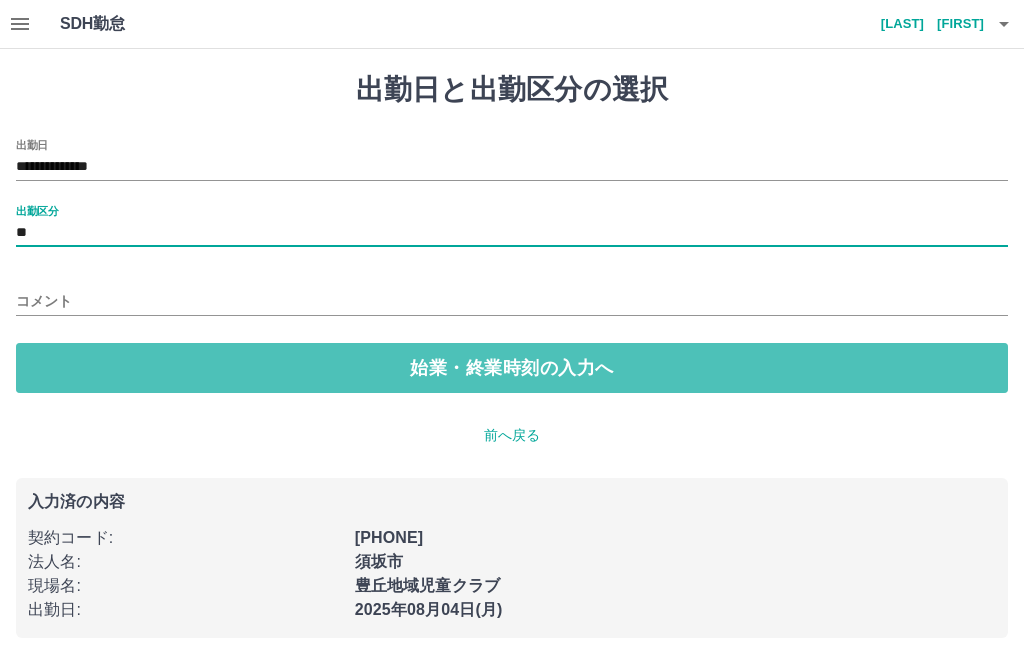 click on "始業・終業時刻の入力へ" at bounding box center [512, 368] 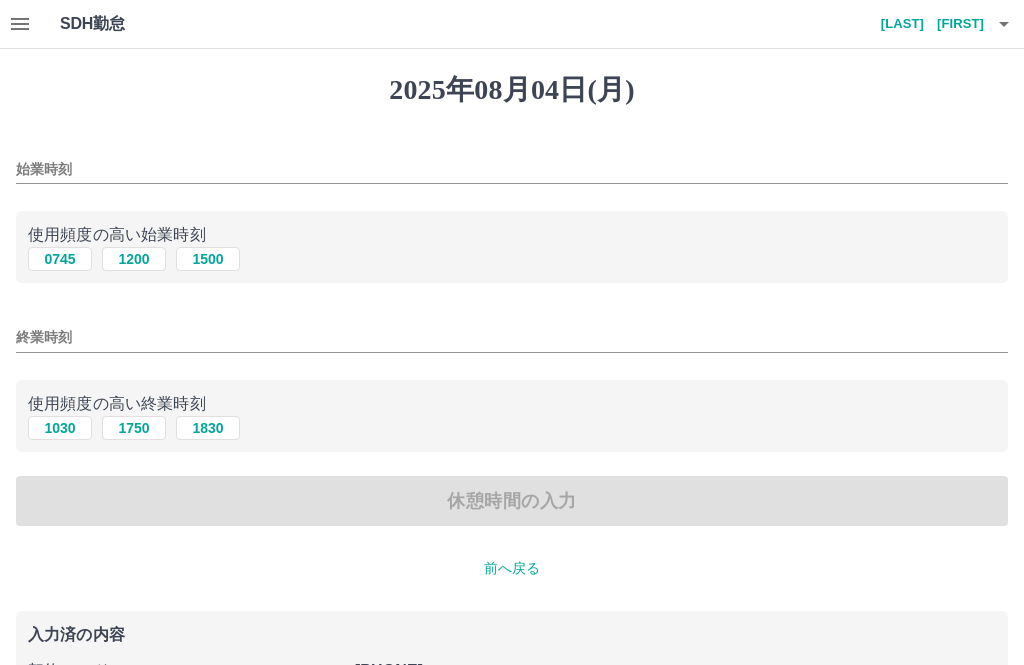 click on "[PHONE]" at bounding box center (512, 259) 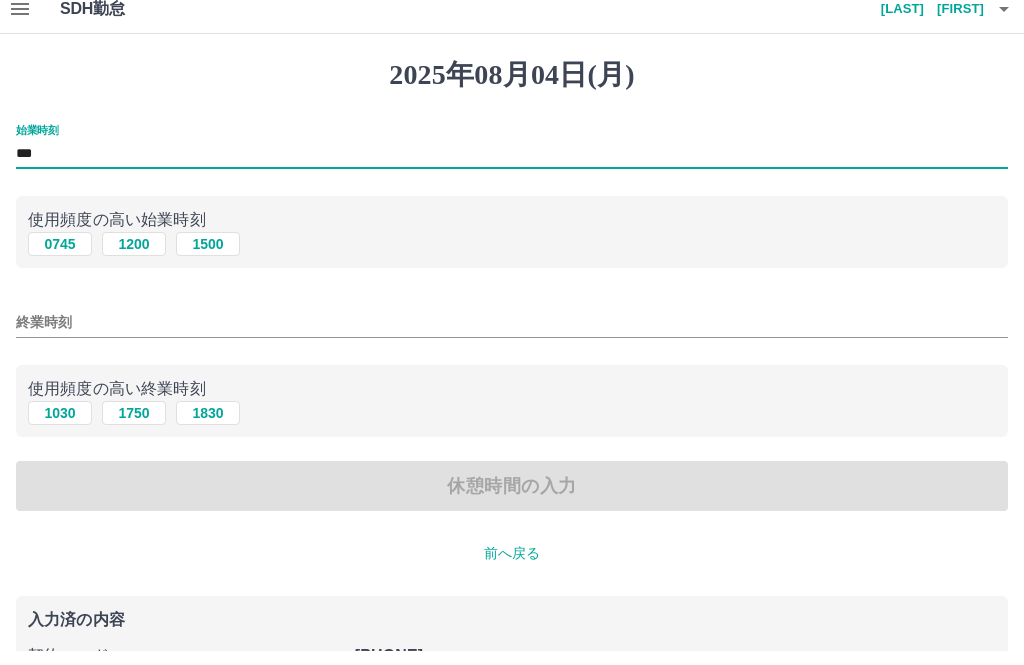 type on "***" 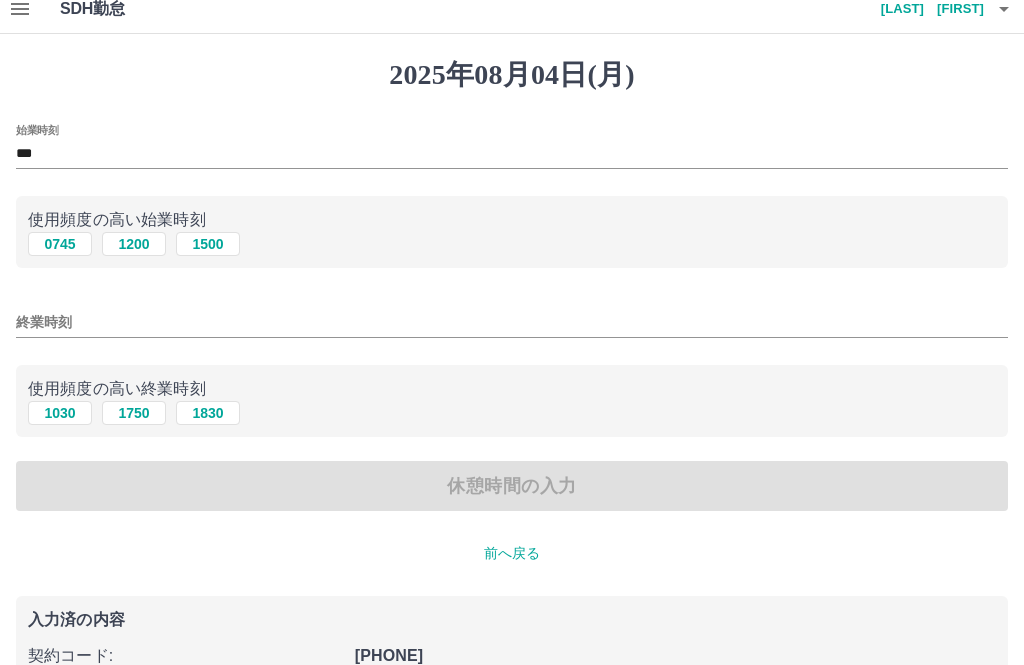 scroll, scrollTop: 15, scrollLeft: 0, axis: vertical 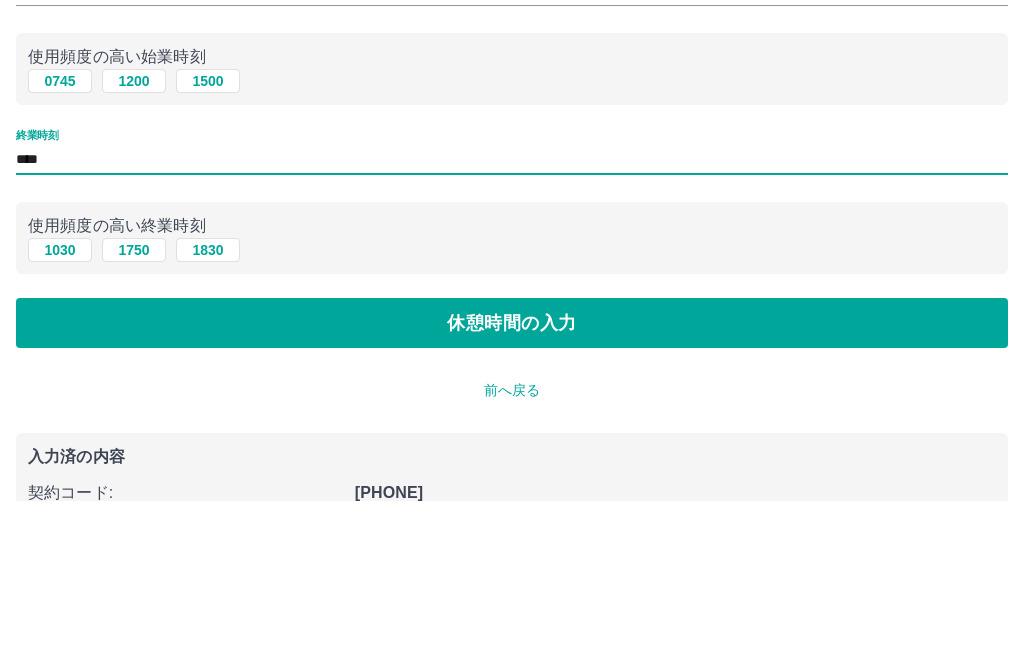 type on "****" 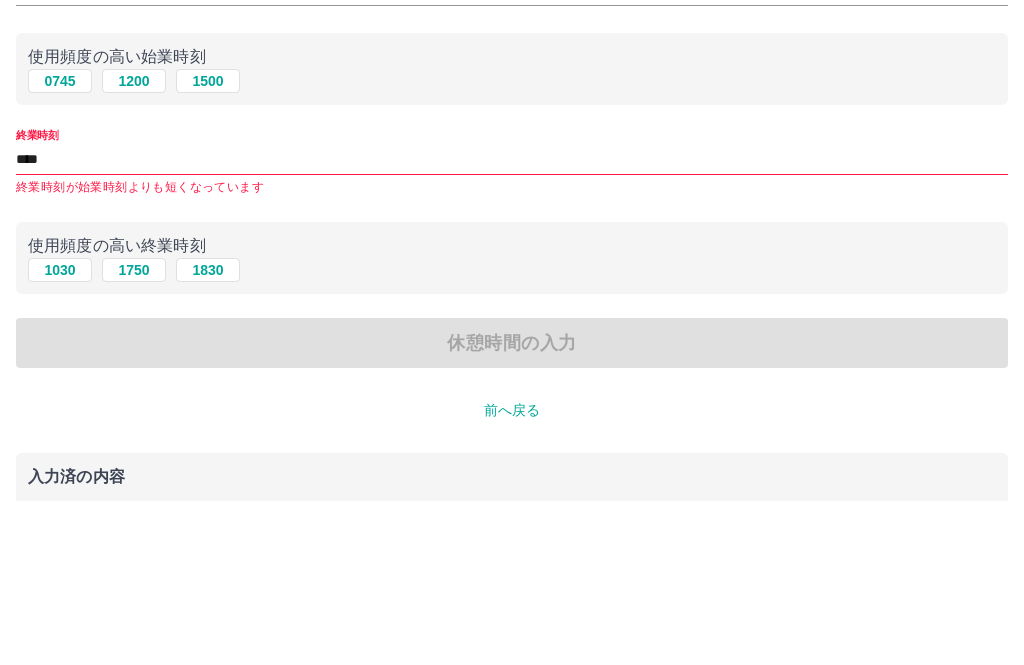 scroll, scrollTop: 92, scrollLeft: 0, axis: vertical 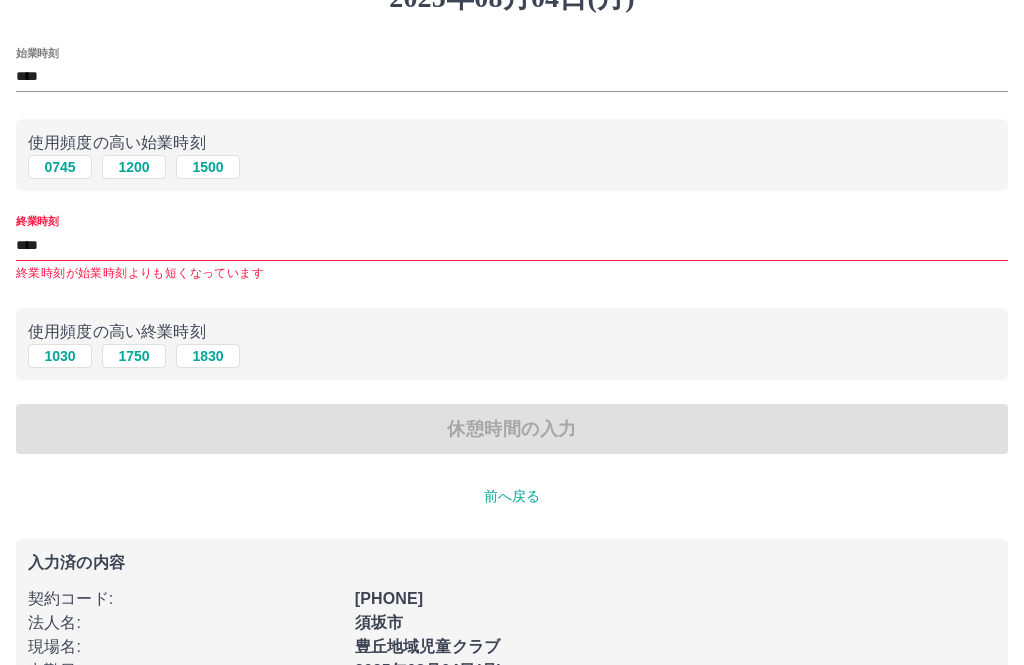 click on "前へ戻る" at bounding box center (512, 496) 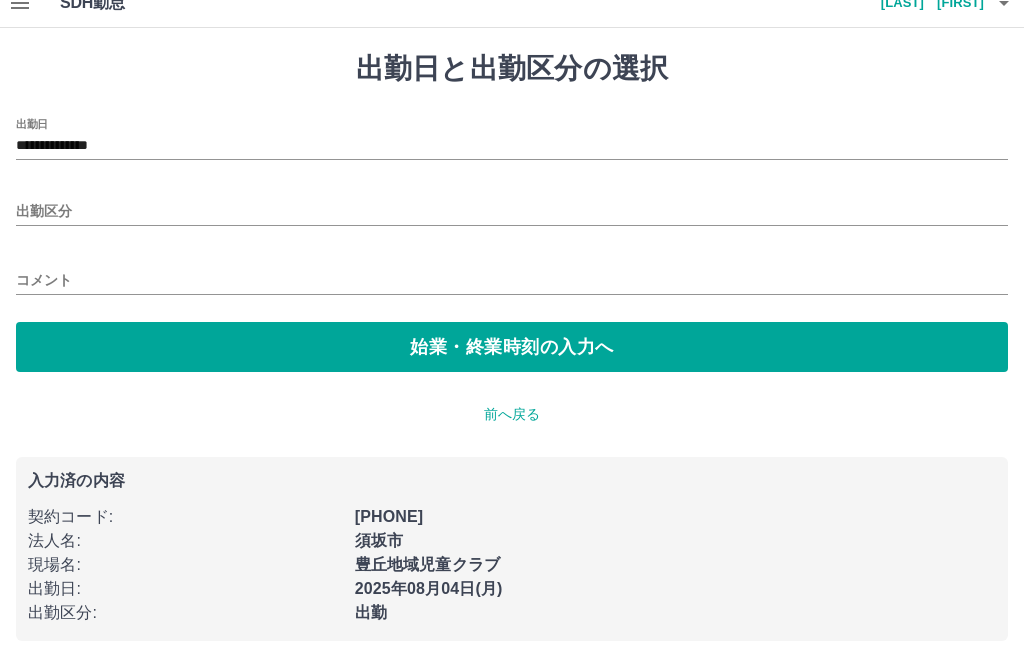 type on "**" 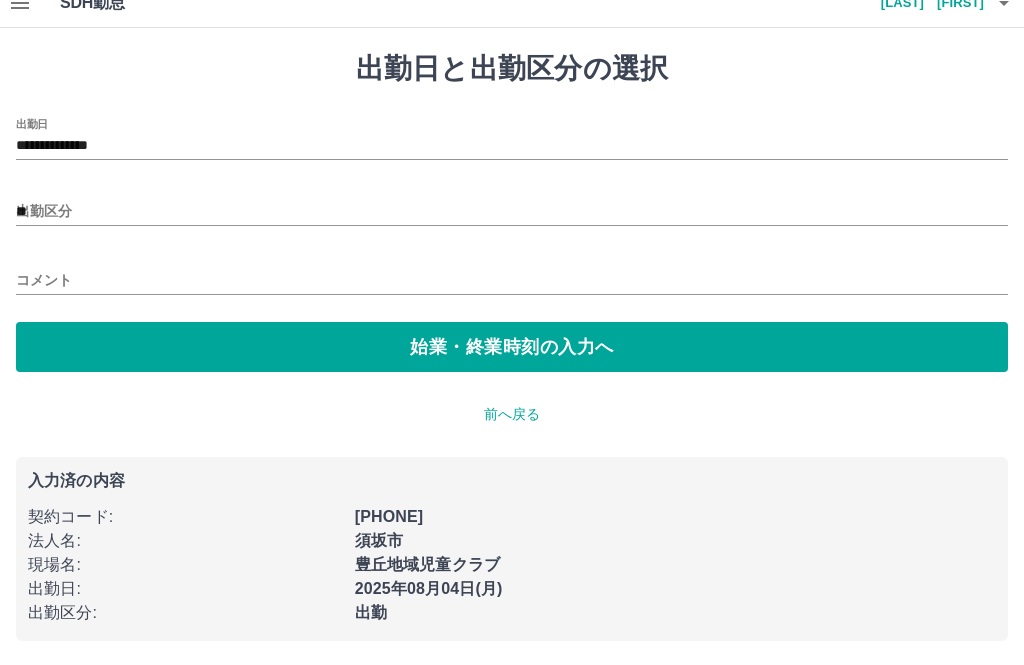 scroll, scrollTop: 0, scrollLeft: 0, axis: both 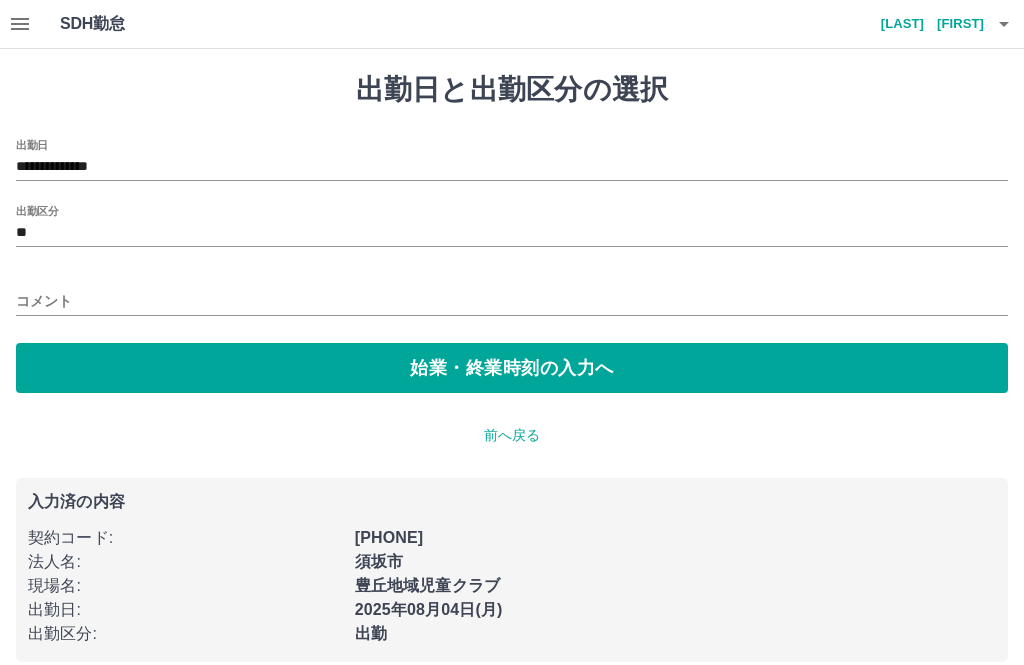 click on "始業・終業時刻の入力へ" at bounding box center [512, 368] 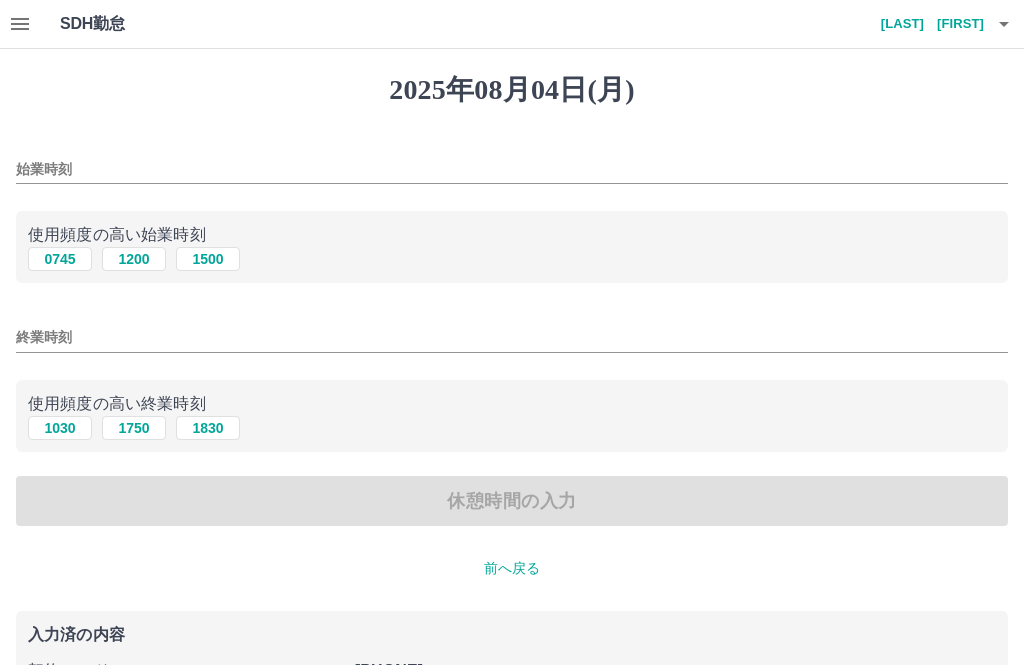 click on "始業時刻" at bounding box center [512, 163] 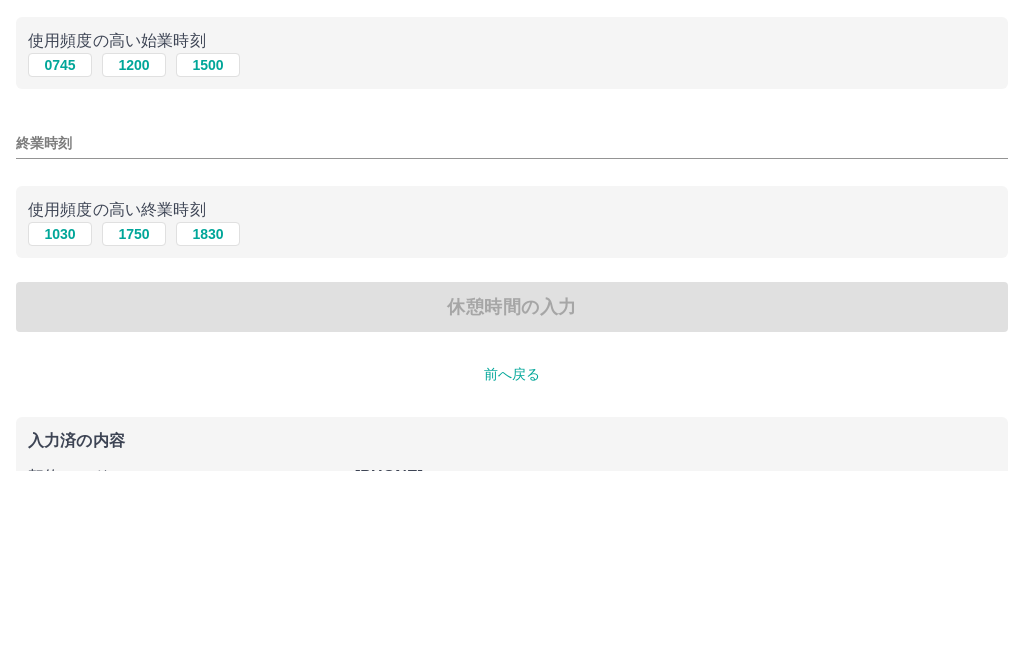 type on "***" 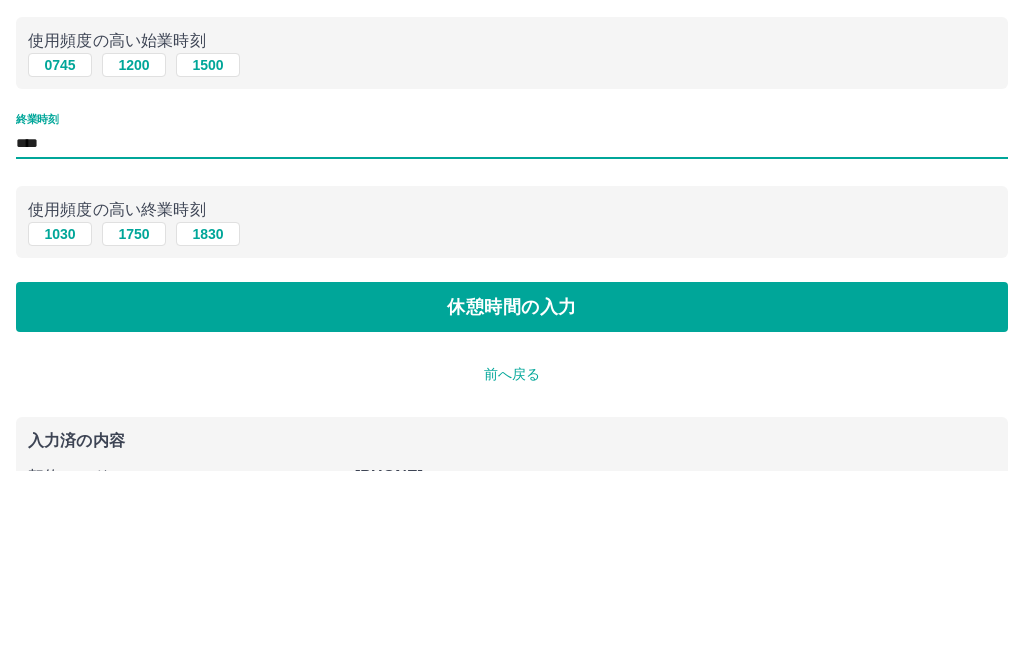 type on "****" 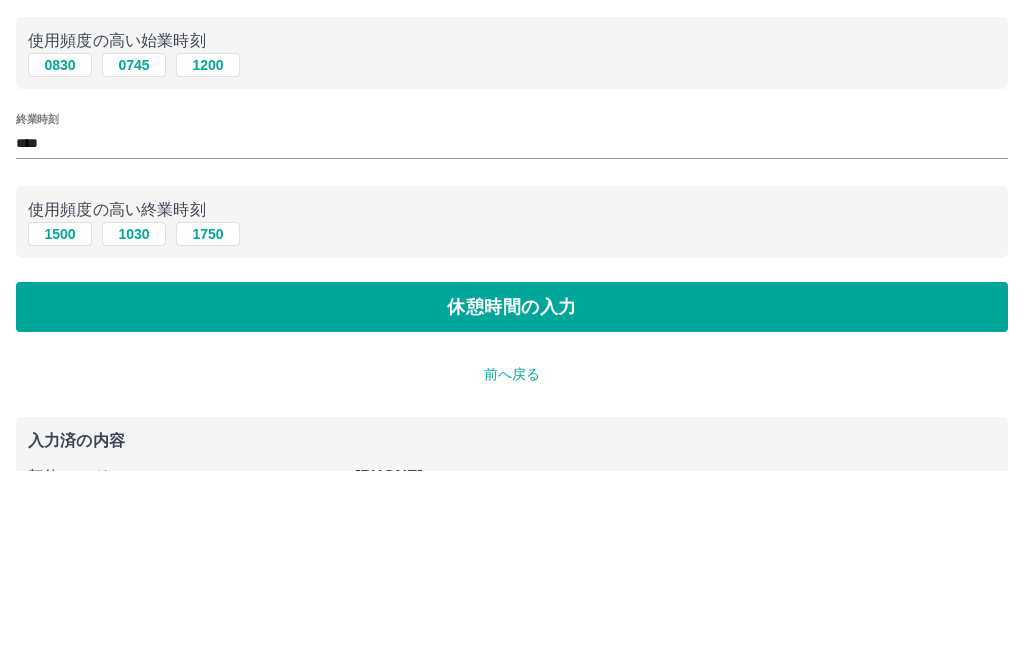 scroll, scrollTop: 92, scrollLeft: 0, axis: vertical 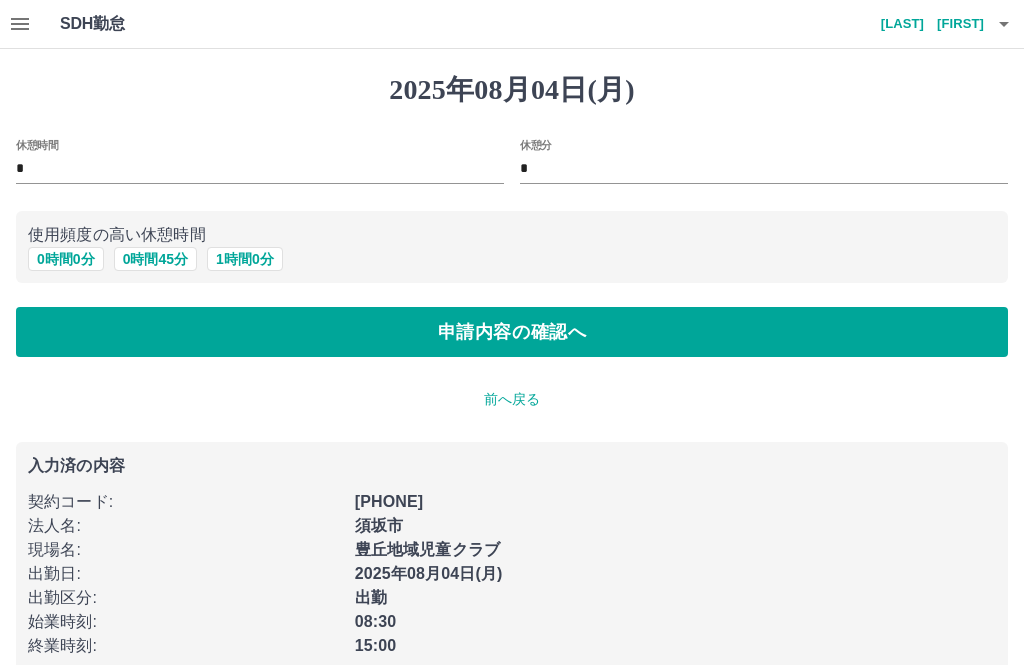 click on "0 時間 45 分" at bounding box center [155, 259] 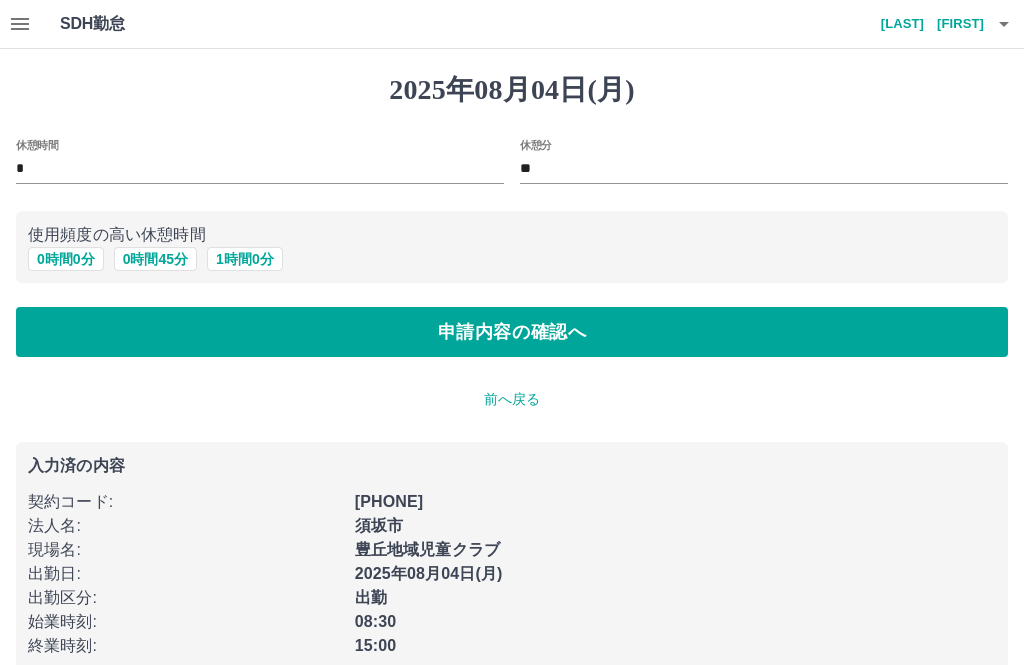 scroll, scrollTop: 0, scrollLeft: 0, axis: both 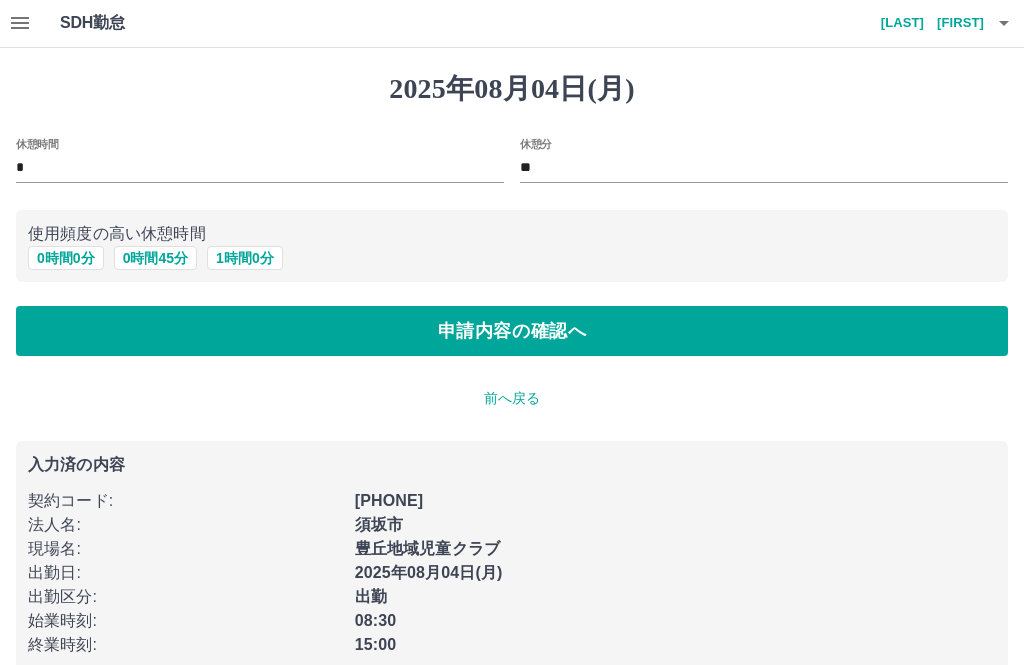 click on "申請内容の確認へ" at bounding box center [512, 332] 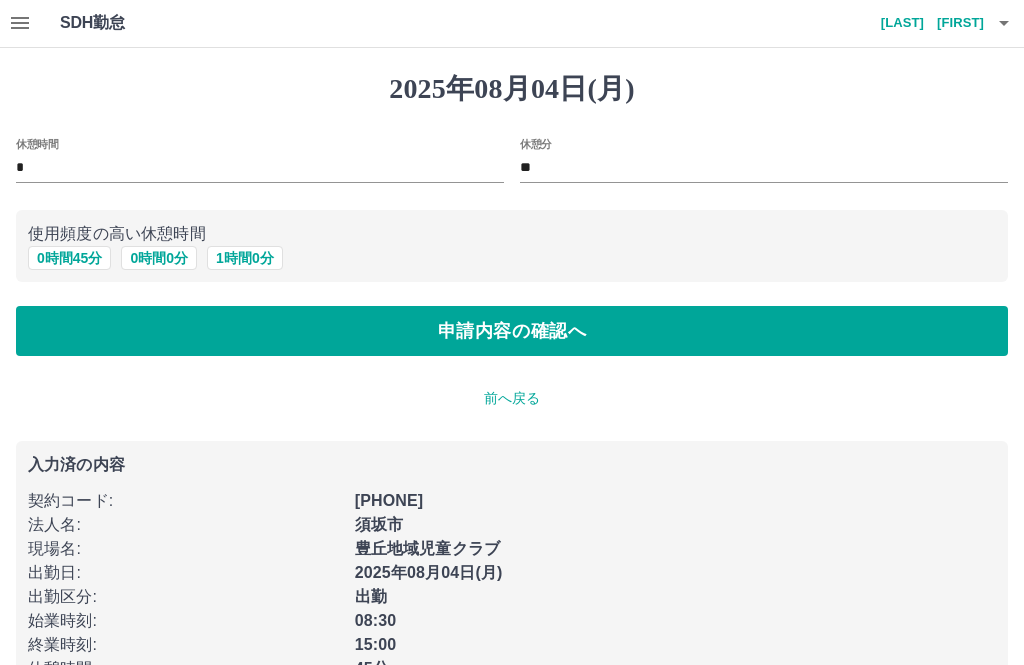 scroll, scrollTop: 1, scrollLeft: 0, axis: vertical 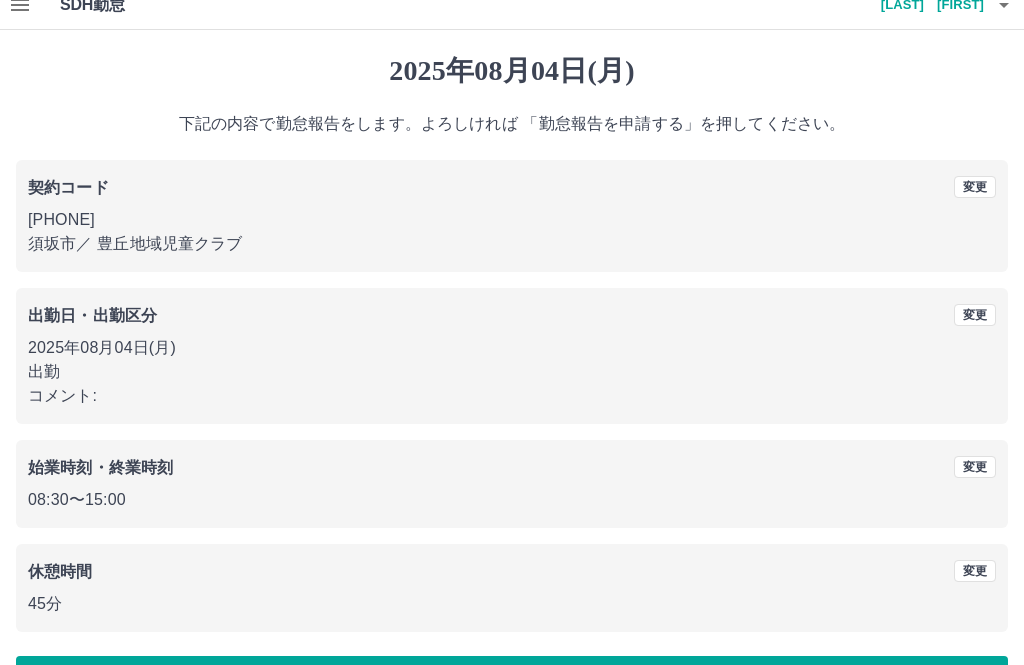 click on "勤怠報告を申請する" at bounding box center [512, 681] 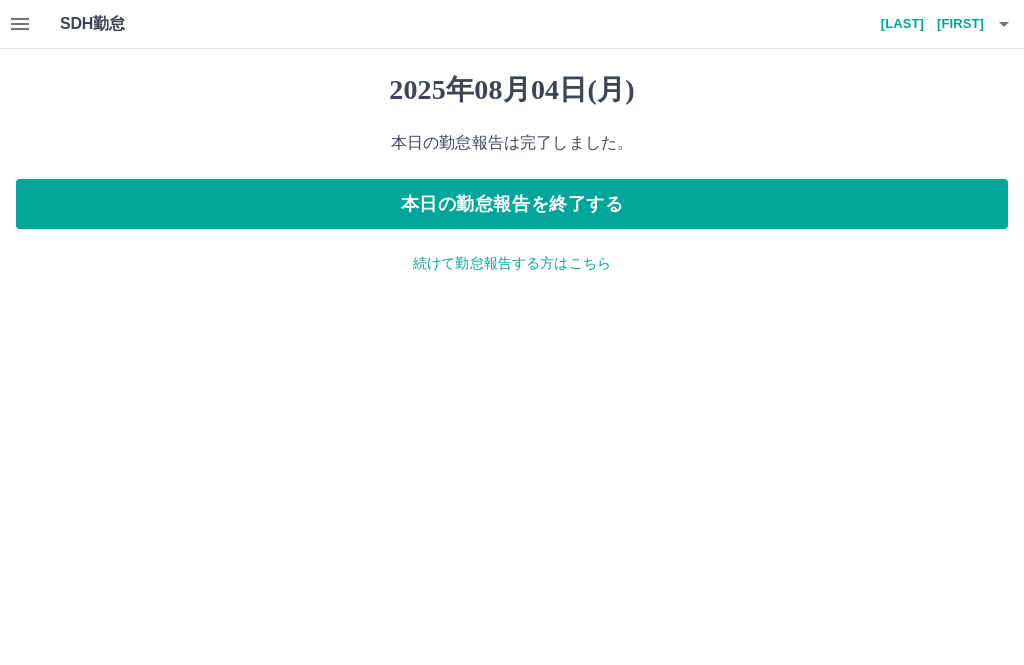 click on "本日の勤怠報告を終了する" at bounding box center (512, 204) 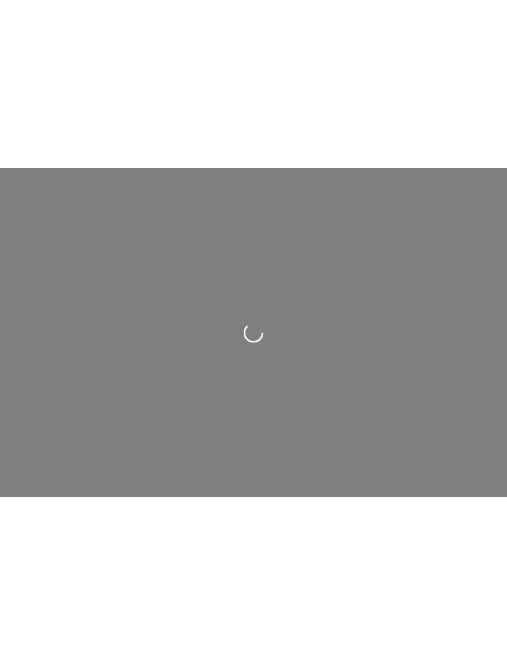 scroll, scrollTop: 0, scrollLeft: 0, axis: both 